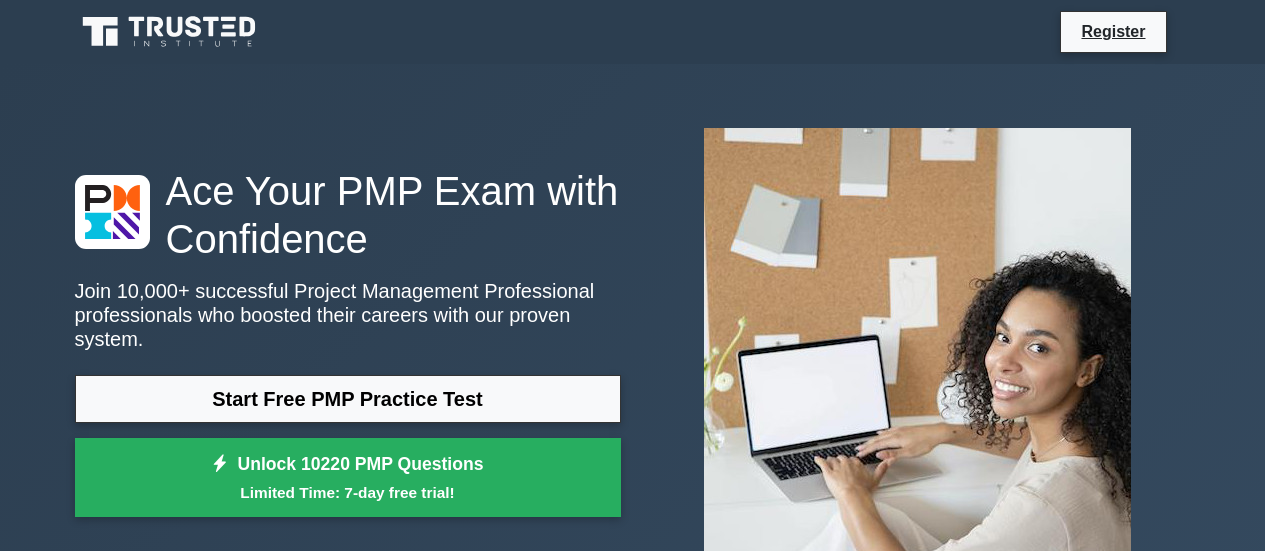 scroll, scrollTop: 0, scrollLeft: 0, axis: both 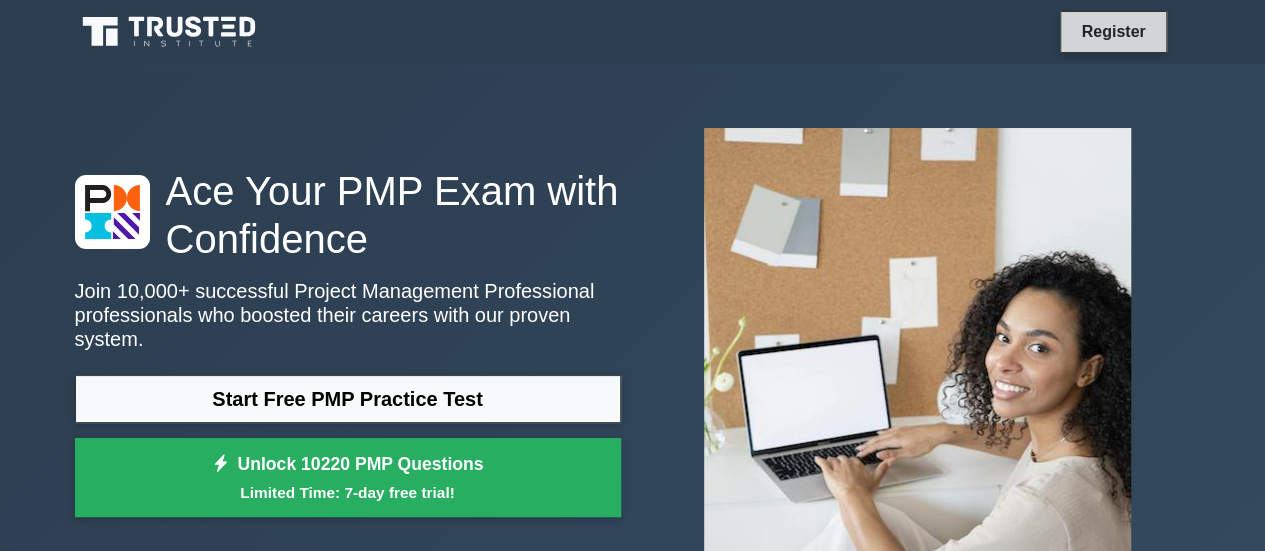 click on "Register" at bounding box center [1113, 31] 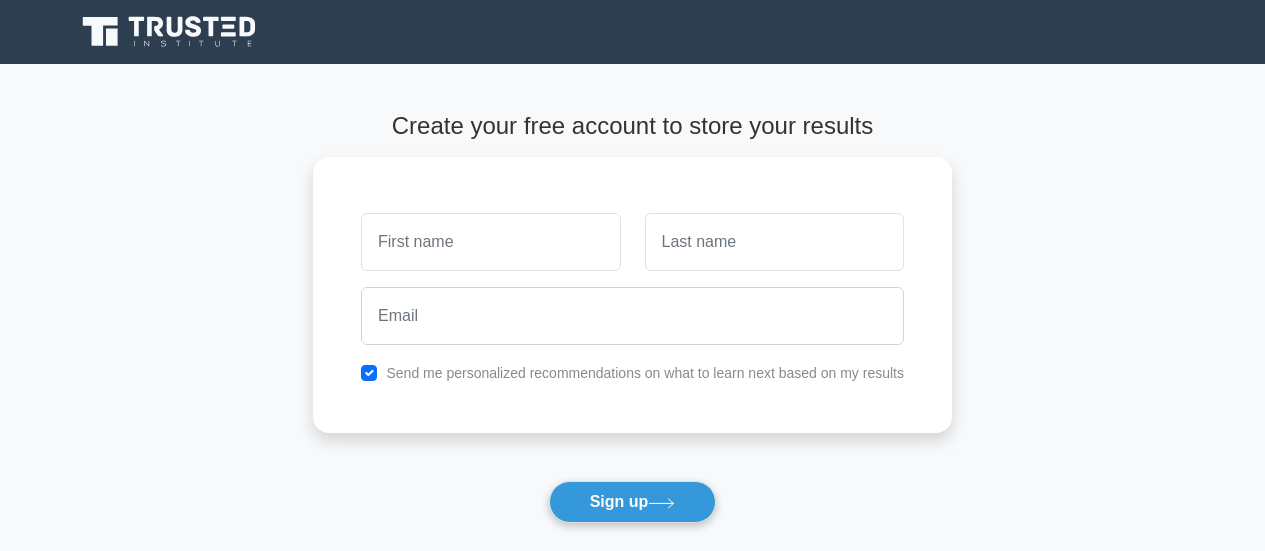 scroll, scrollTop: 0, scrollLeft: 0, axis: both 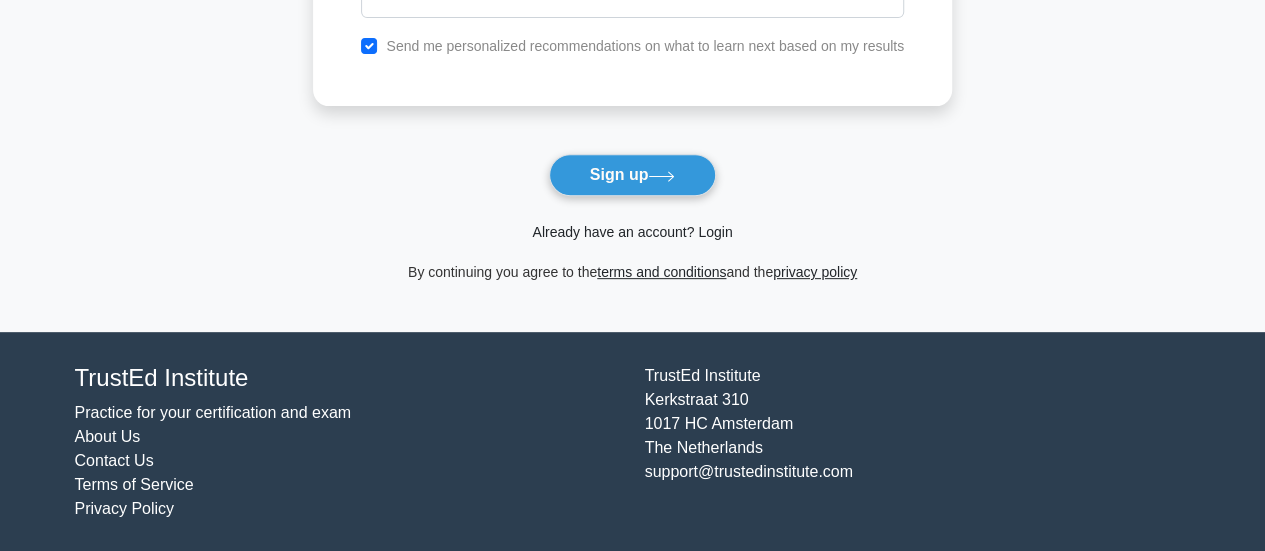 click on "Already have an account? Login" at bounding box center (632, 232) 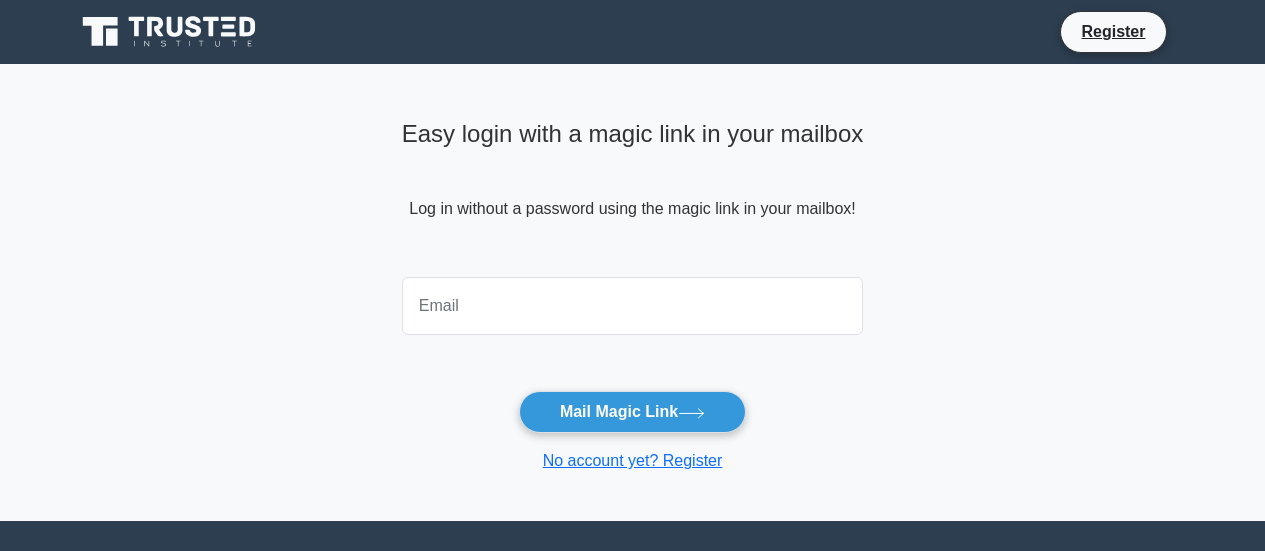 scroll, scrollTop: 0, scrollLeft: 0, axis: both 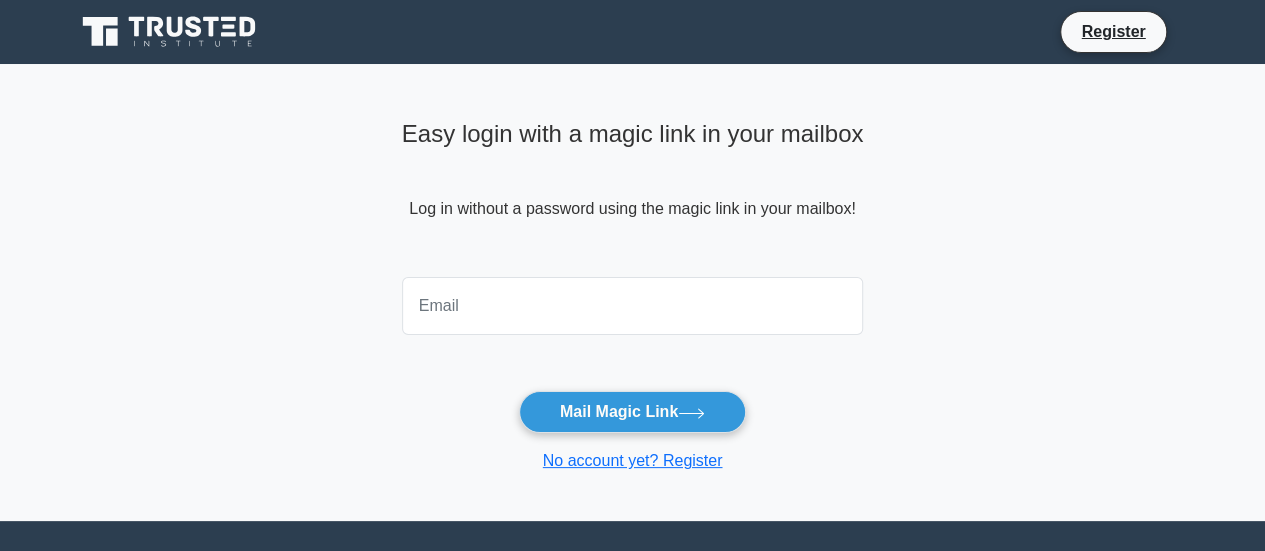 click at bounding box center [633, 306] 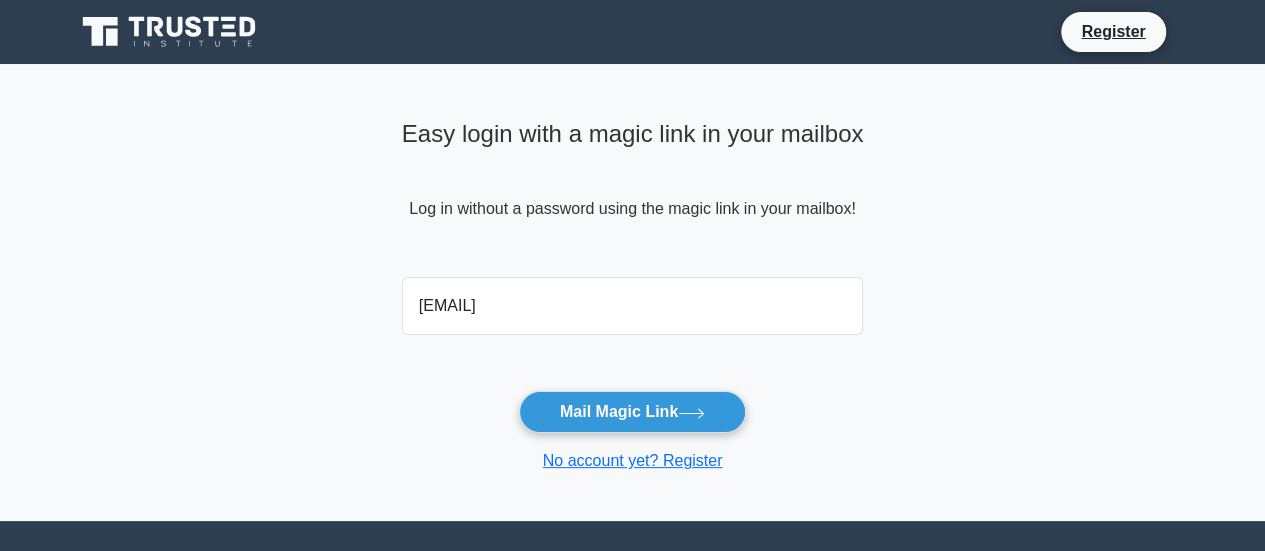 type on "raman.goel@hotmail.com" 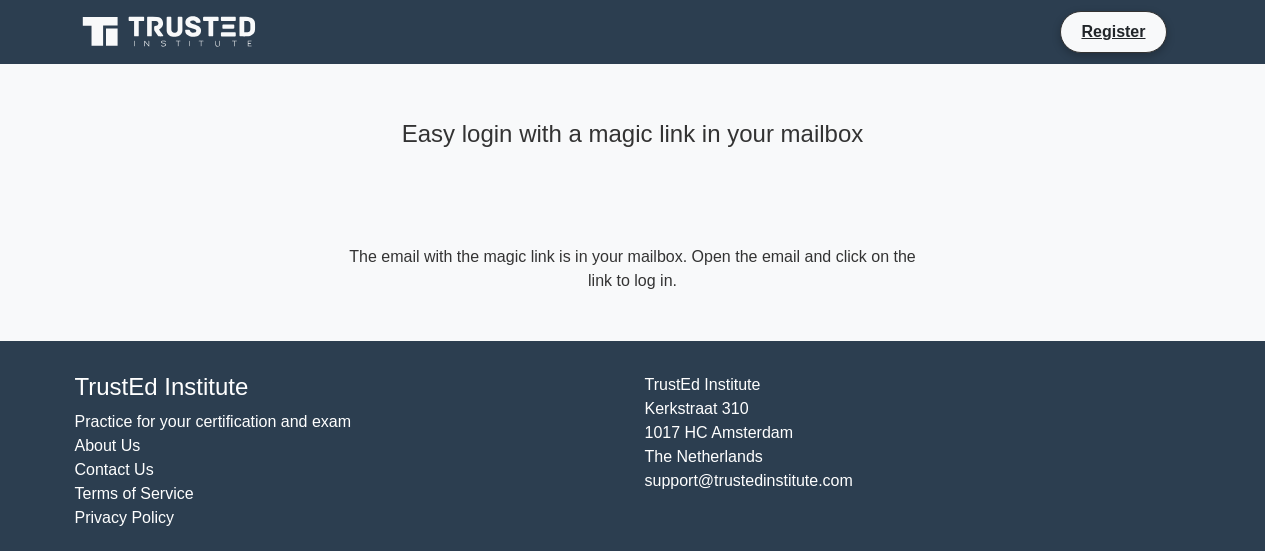 scroll, scrollTop: 0, scrollLeft: 0, axis: both 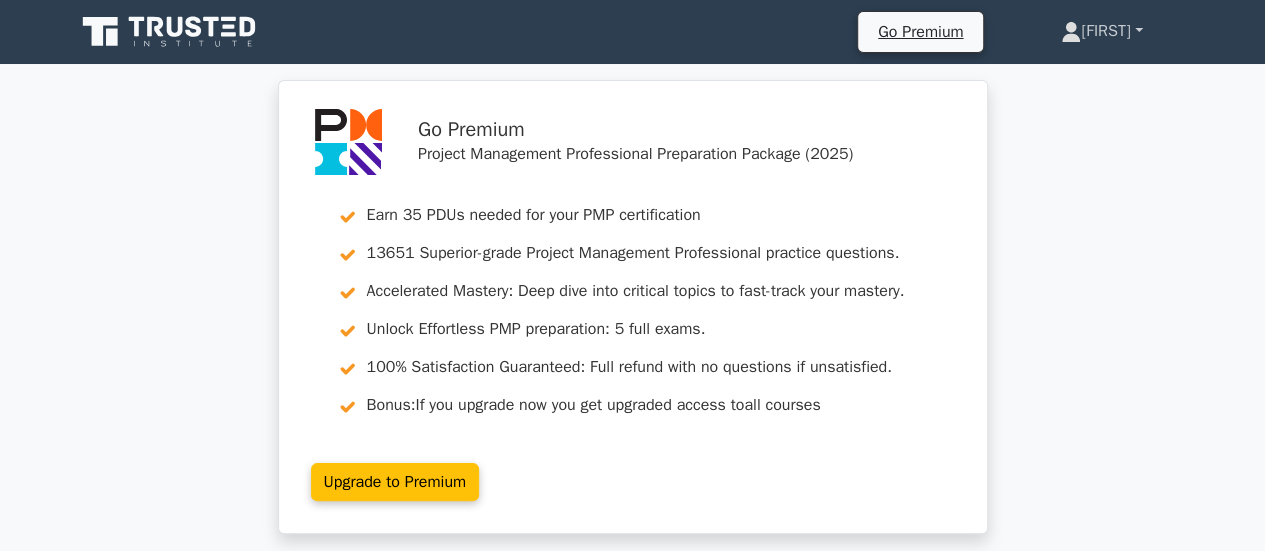 click on "[FIRST]" at bounding box center [1101, 31] 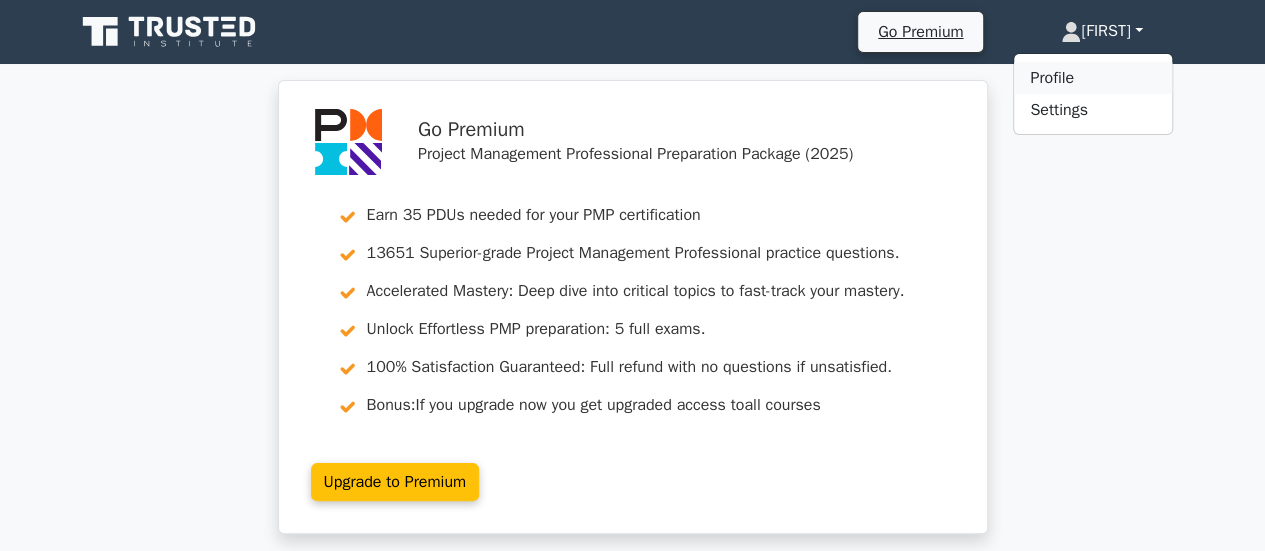 click on "Profile" at bounding box center (1093, 78) 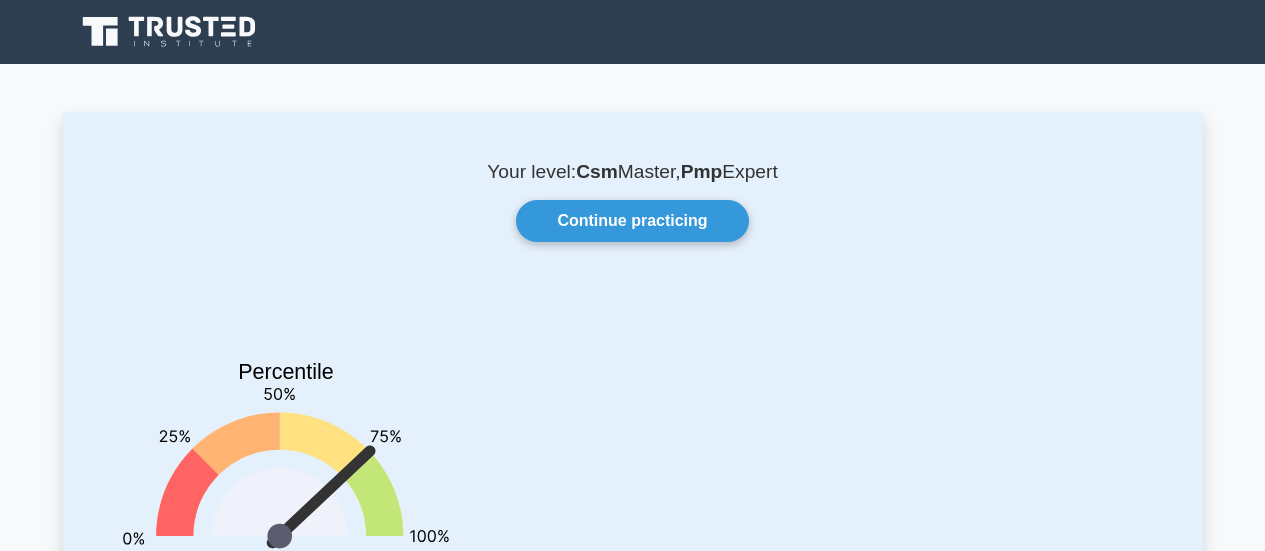 scroll, scrollTop: 0, scrollLeft: 0, axis: both 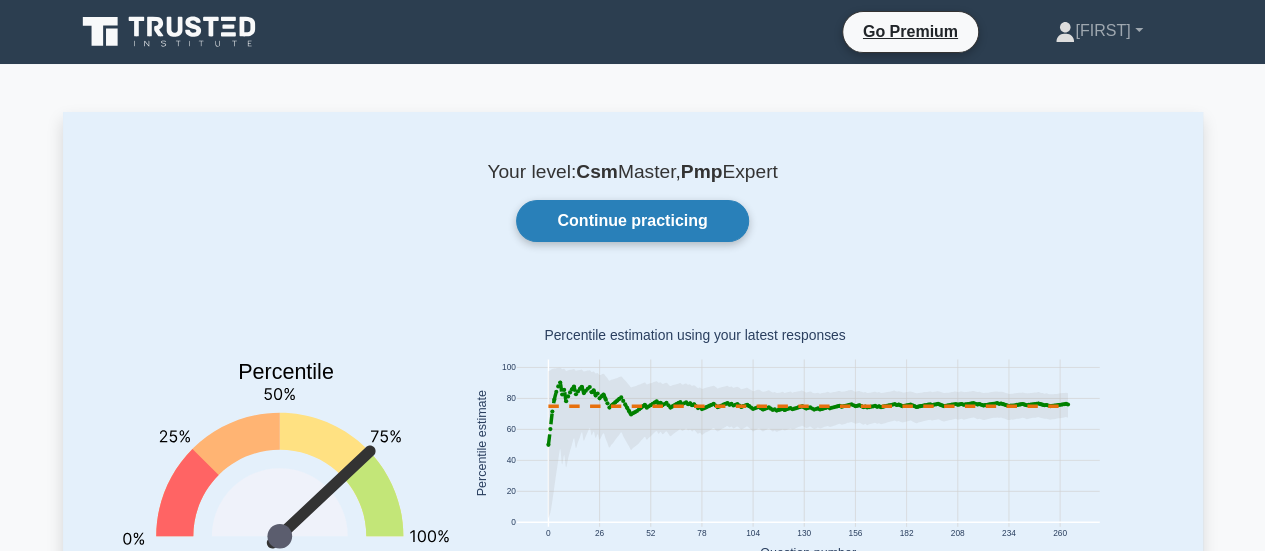 click on "Continue practicing" at bounding box center [632, 221] 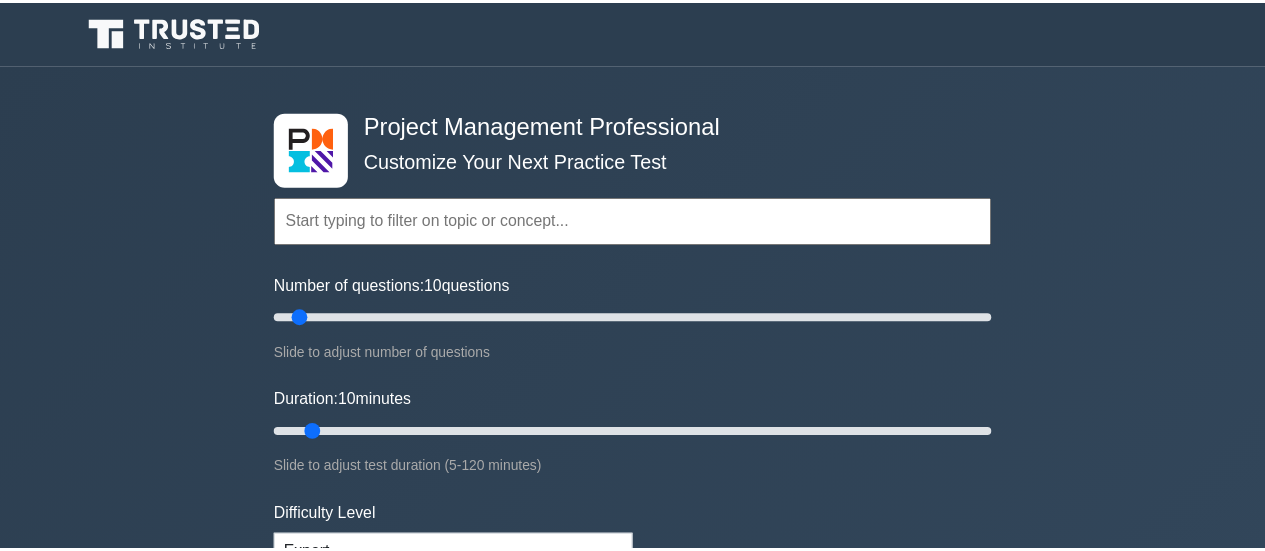 scroll, scrollTop: 0, scrollLeft: 0, axis: both 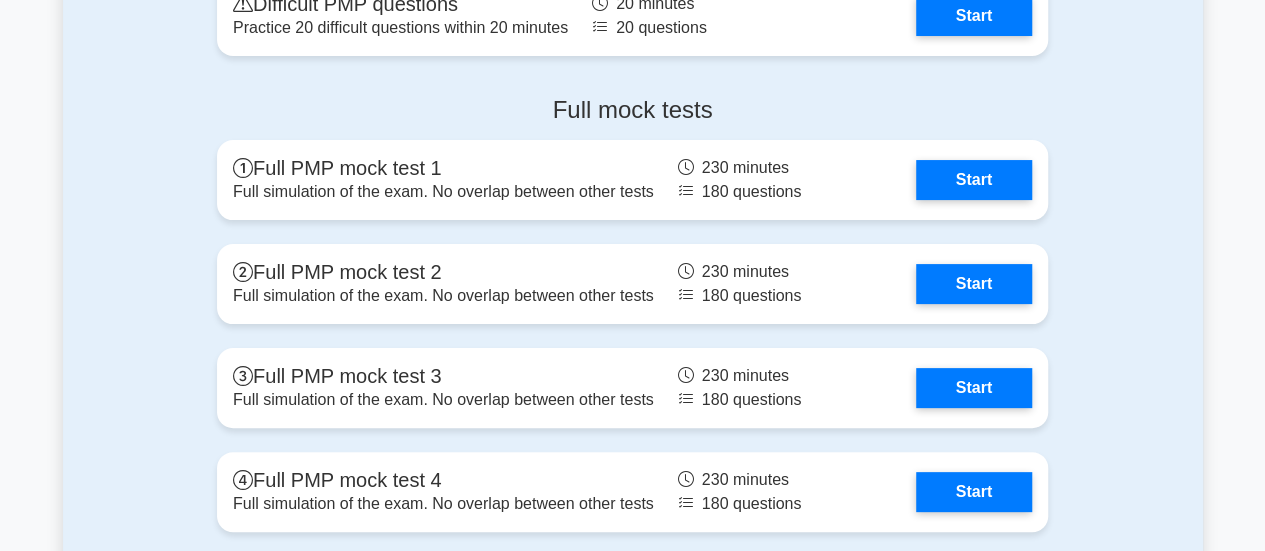 click on "Full mock tests
Full PMP mock test 1
Full simulation of the exam. No overlap between other tests
230 minutes
180 questions
Start
Full PMP mock test 2  230 minutes" at bounding box center [633, 370] 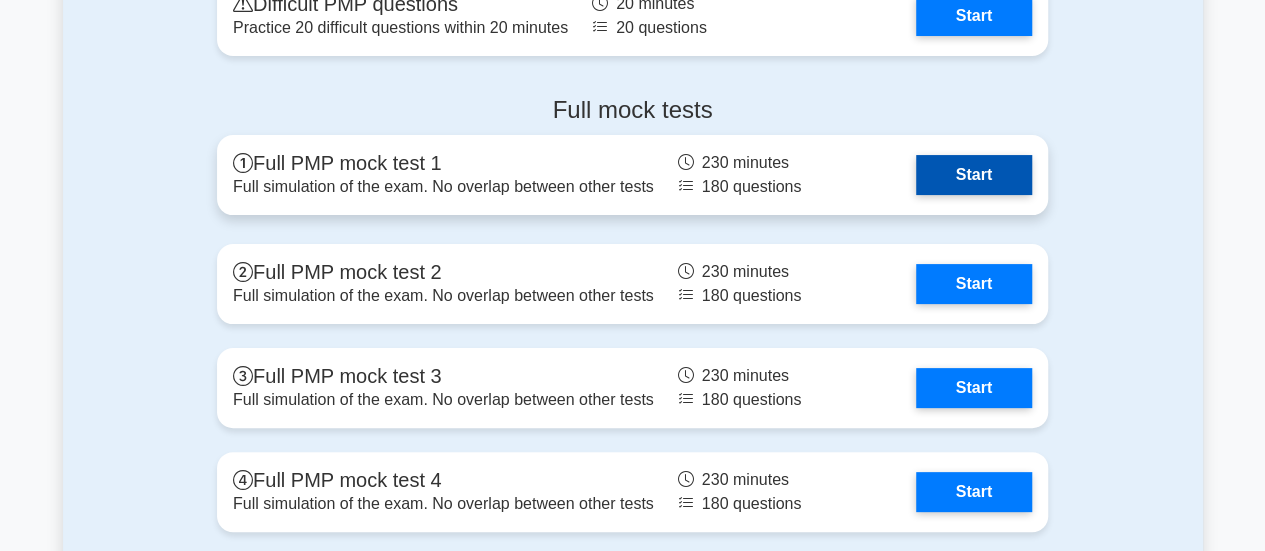 click on "Start" at bounding box center [974, 175] 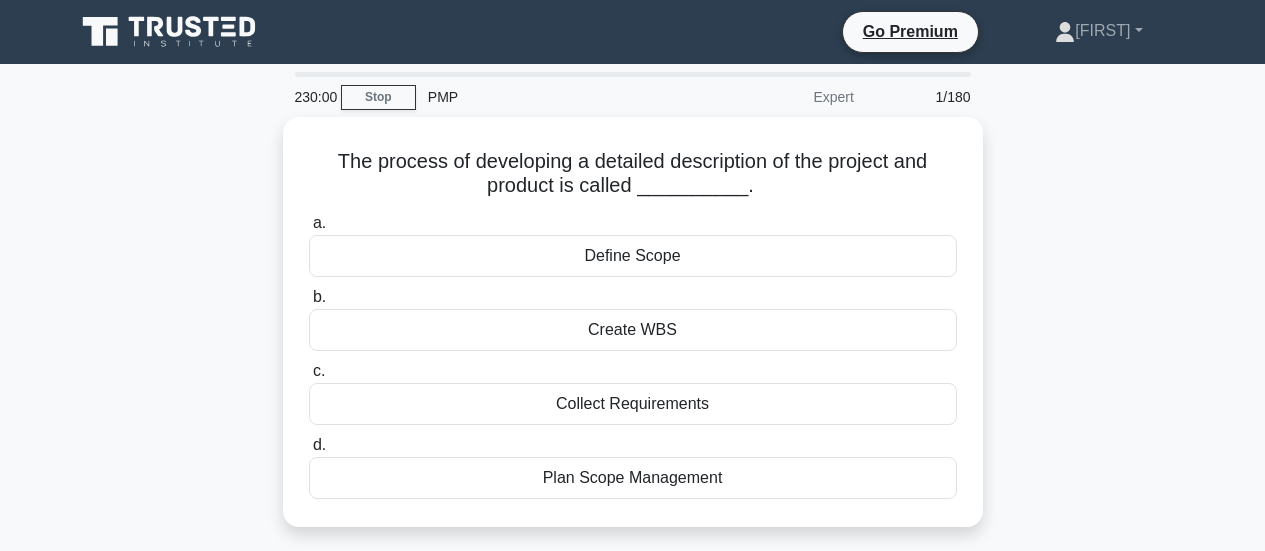 scroll, scrollTop: 0, scrollLeft: 0, axis: both 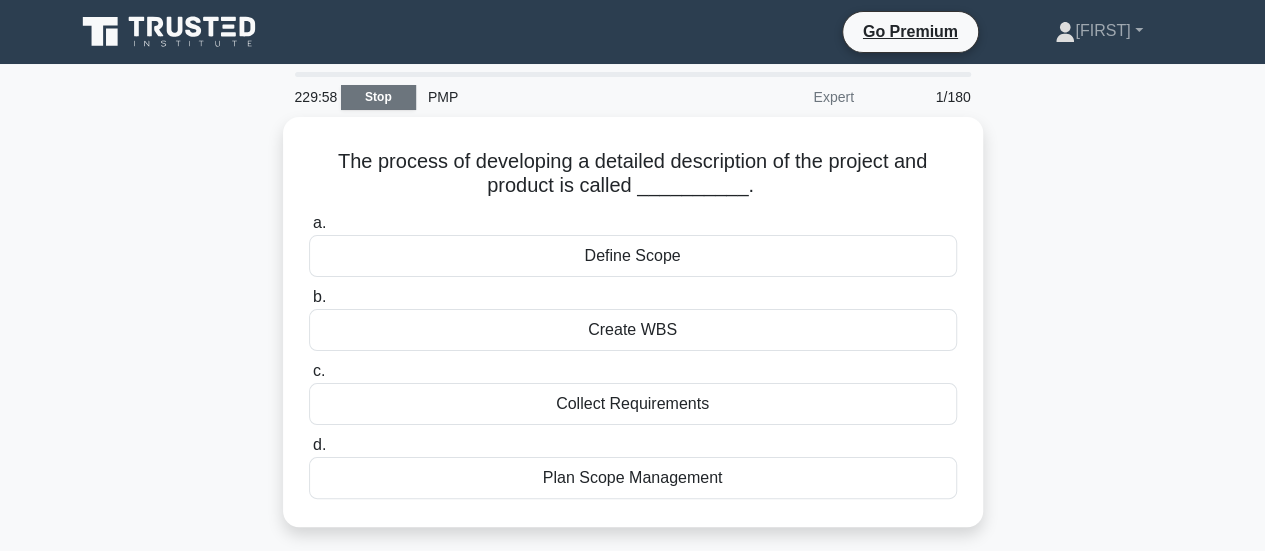 click on "Stop" at bounding box center [378, 97] 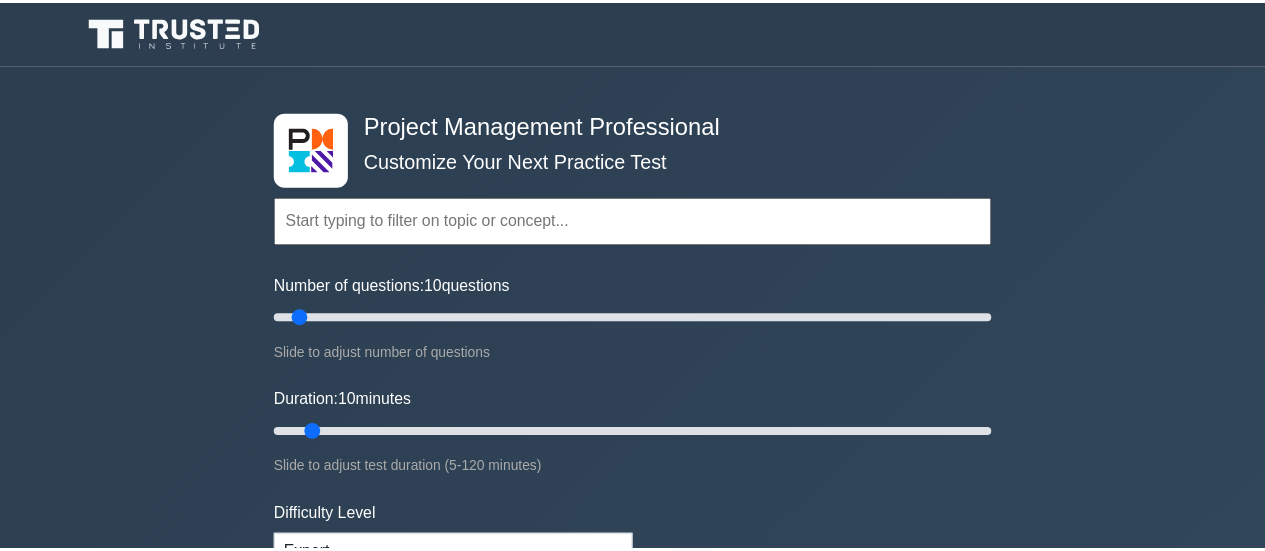 scroll, scrollTop: 3224, scrollLeft: 0, axis: vertical 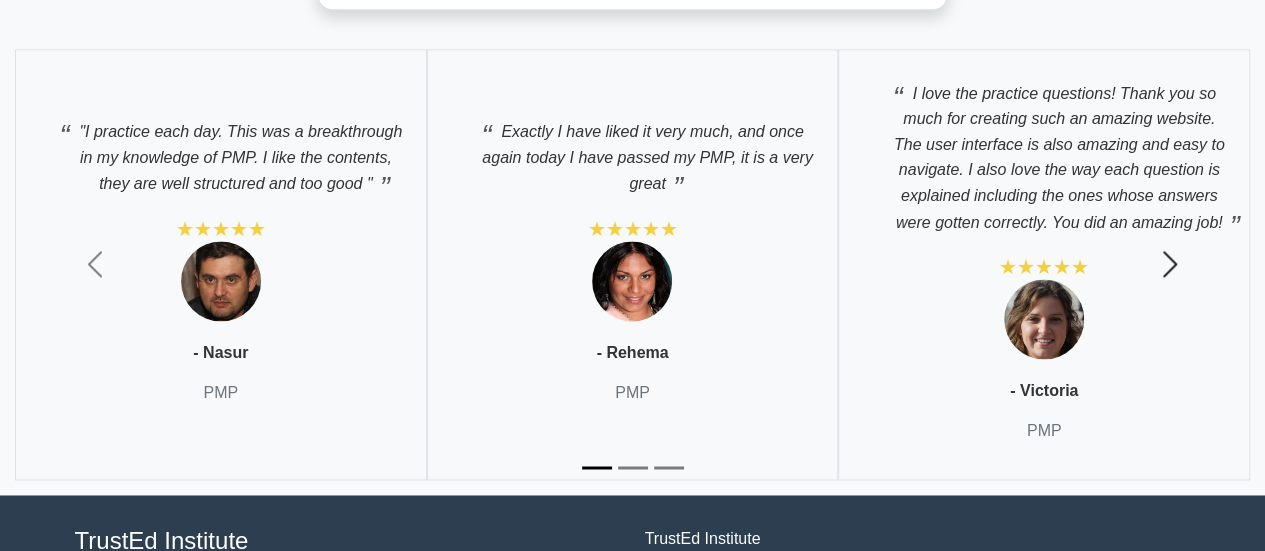 click at bounding box center [1170, 264] 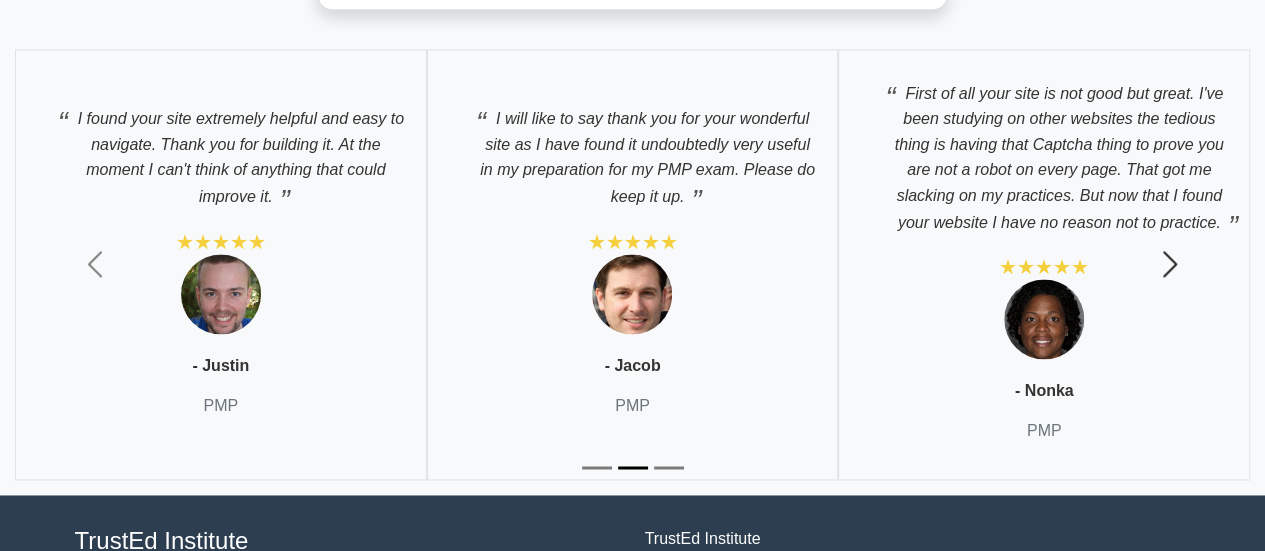 click at bounding box center [1170, 264] 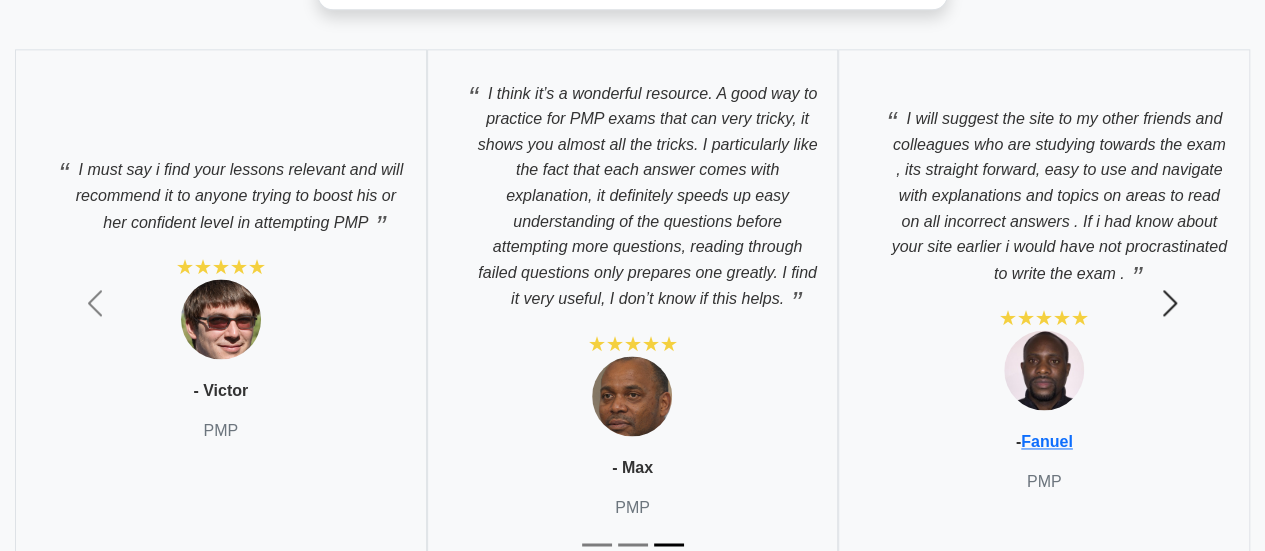 click at bounding box center [1170, 303] 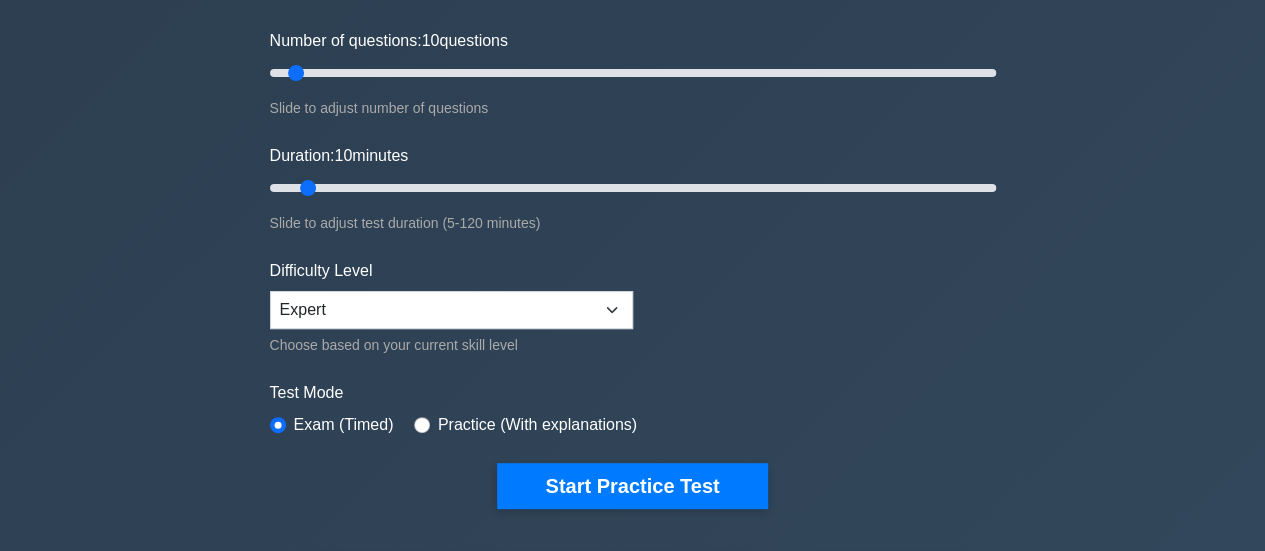 scroll, scrollTop: 153, scrollLeft: 0, axis: vertical 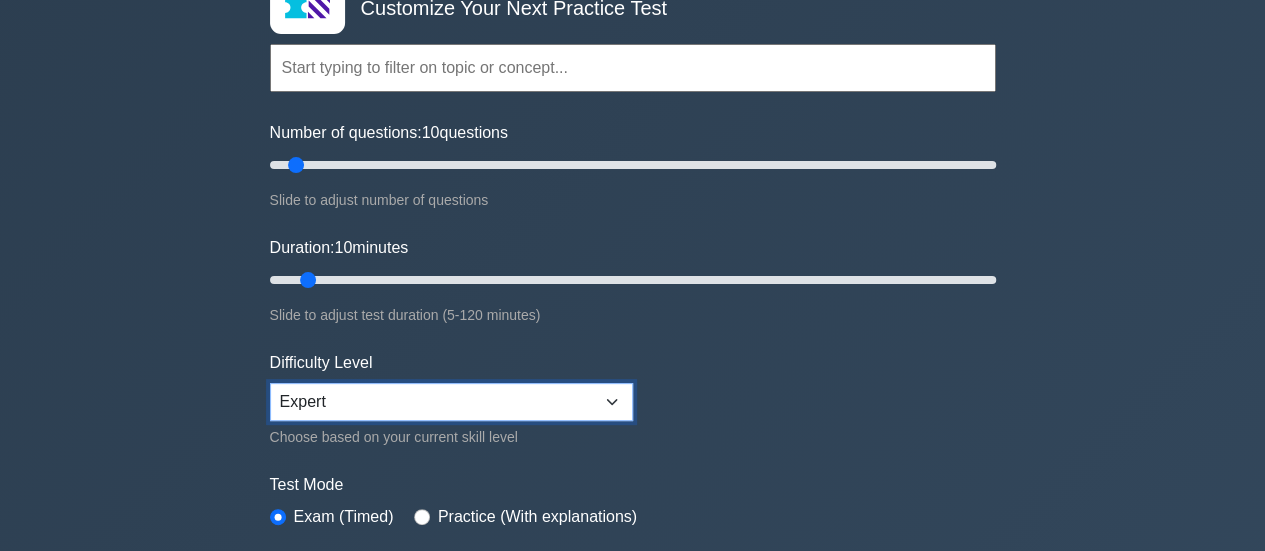 click on "Beginner
Intermediate
Expert" at bounding box center (451, 402) 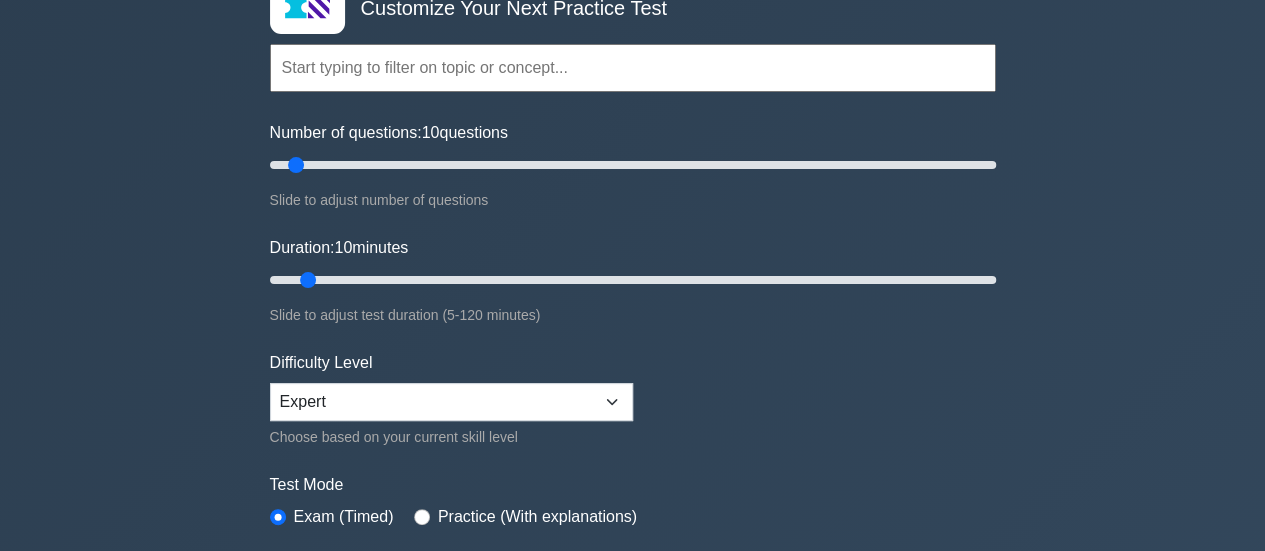 click on "Topics
Scope Management
Time Management
Cost Management
Quality Management
Risk Management
Integration Management
Human Resource Management
Communication Management
Procurement Management" at bounding box center [633, 292] 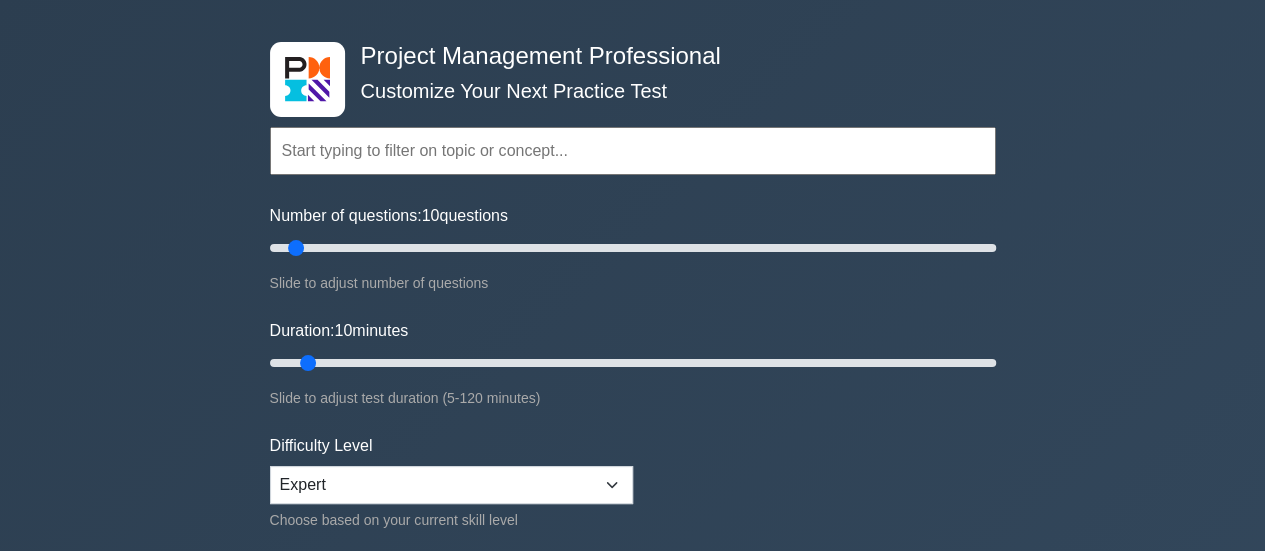 scroll, scrollTop: 0, scrollLeft: 0, axis: both 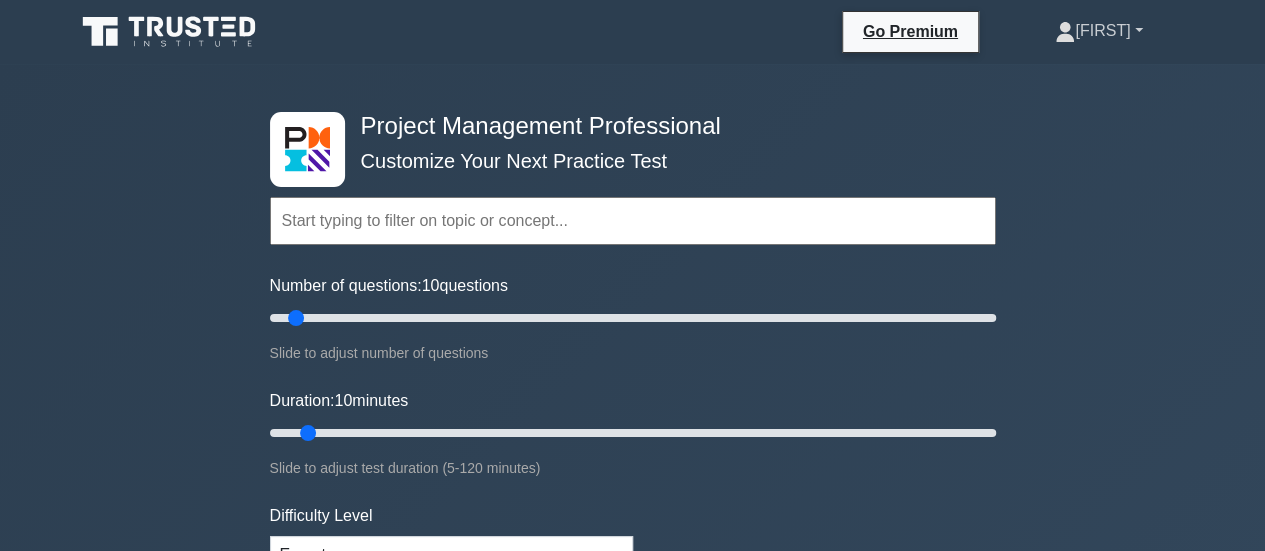 click on "[FIRST]" at bounding box center [1098, 31] 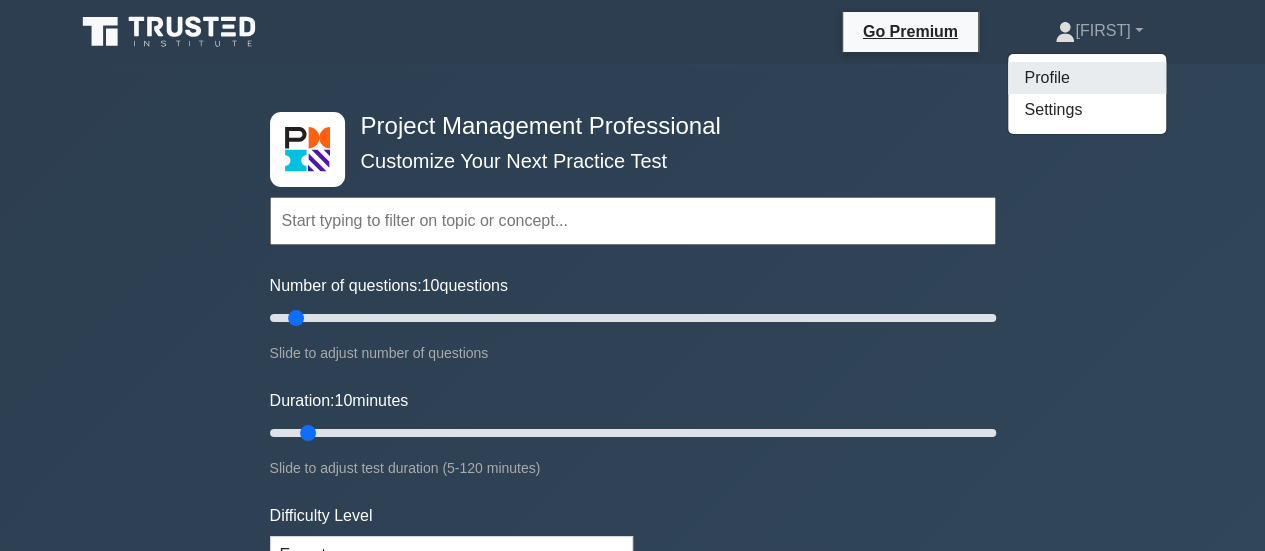 click on "Profile" at bounding box center [1087, 78] 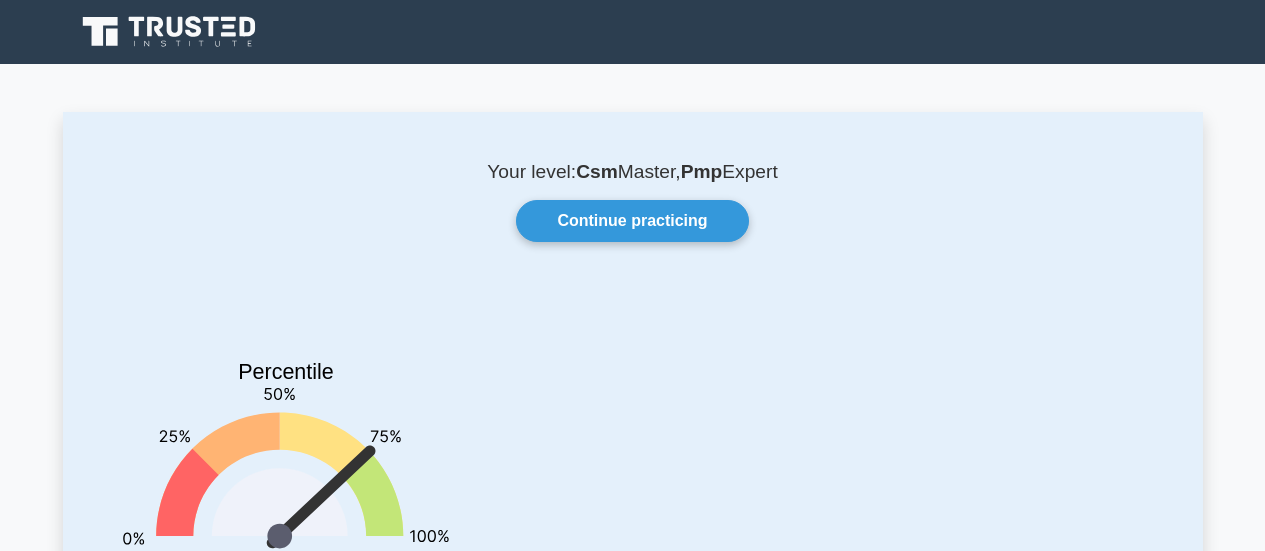 scroll, scrollTop: 0, scrollLeft: 0, axis: both 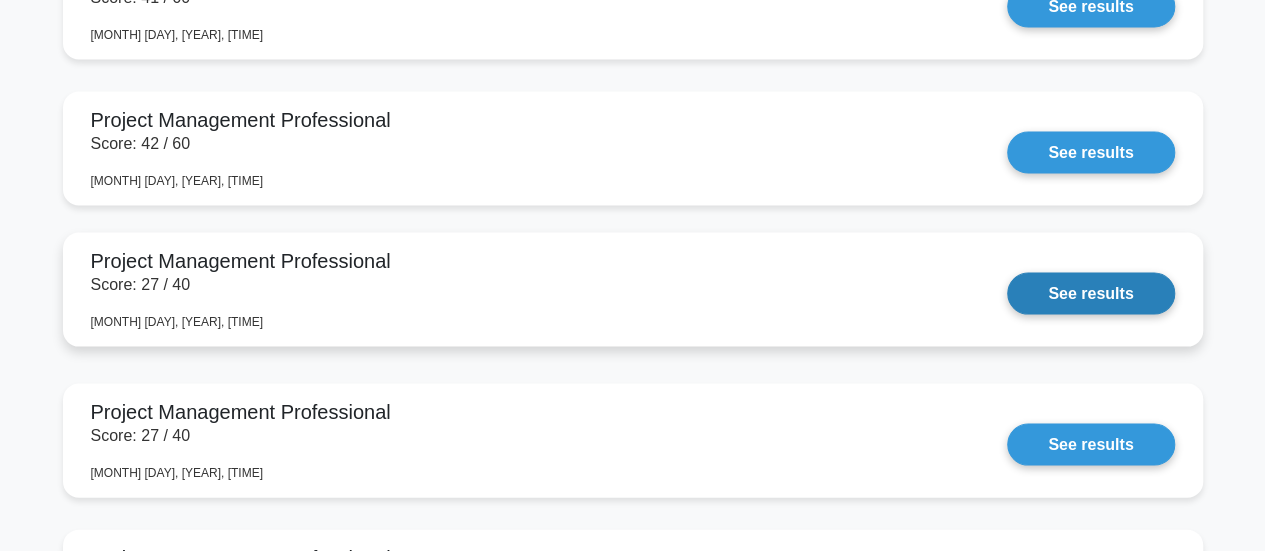 click on "See results" at bounding box center [1090, 294] 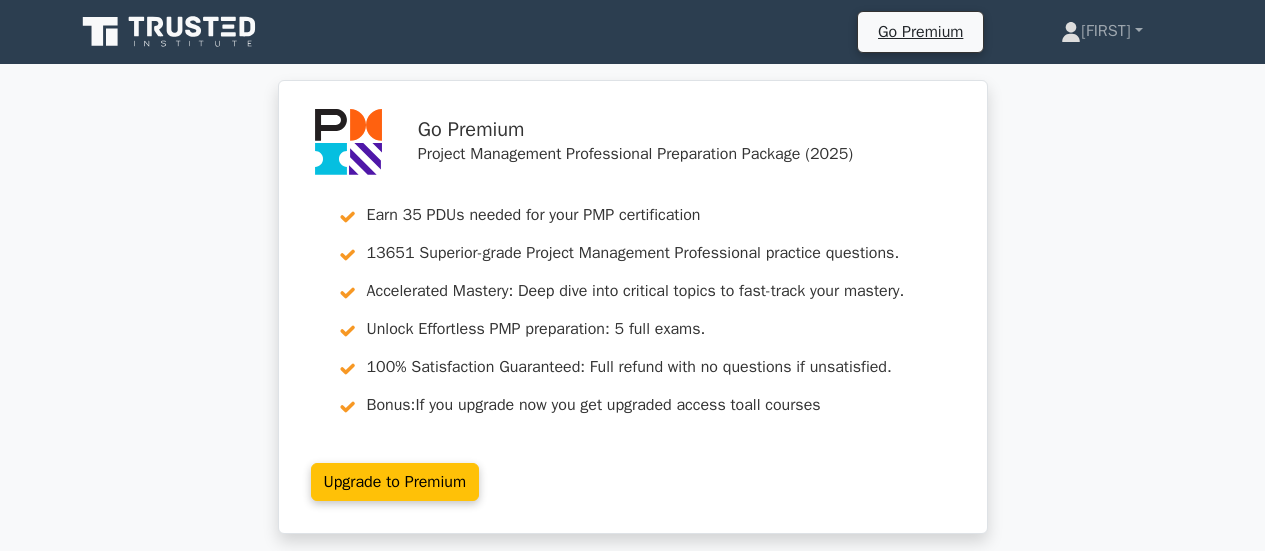scroll, scrollTop: 0, scrollLeft: 0, axis: both 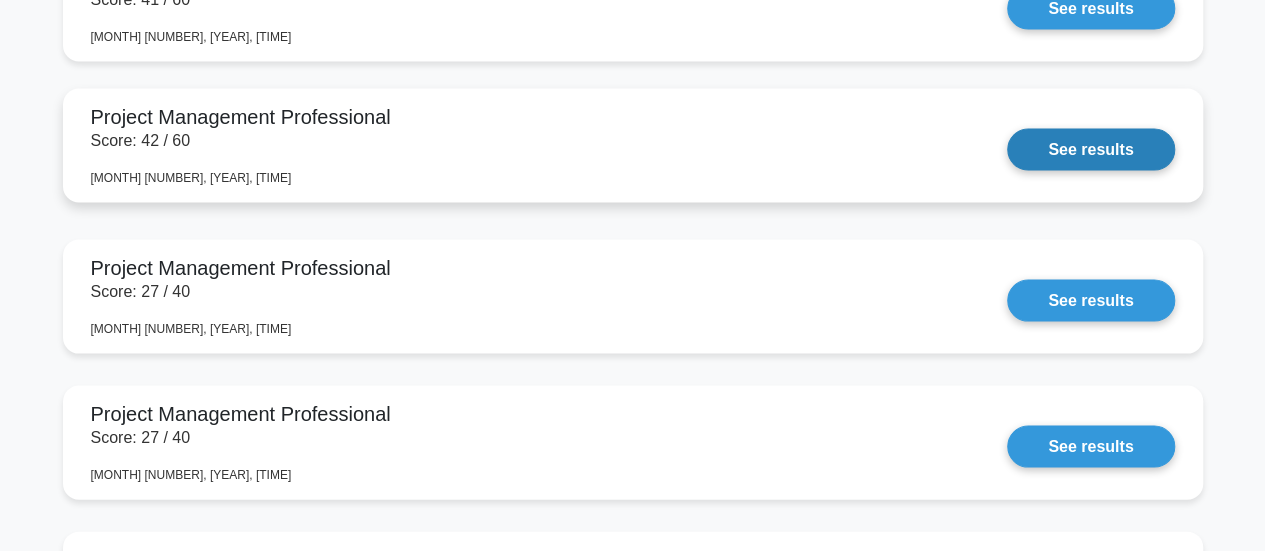click on "See results" at bounding box center (1090, 150) 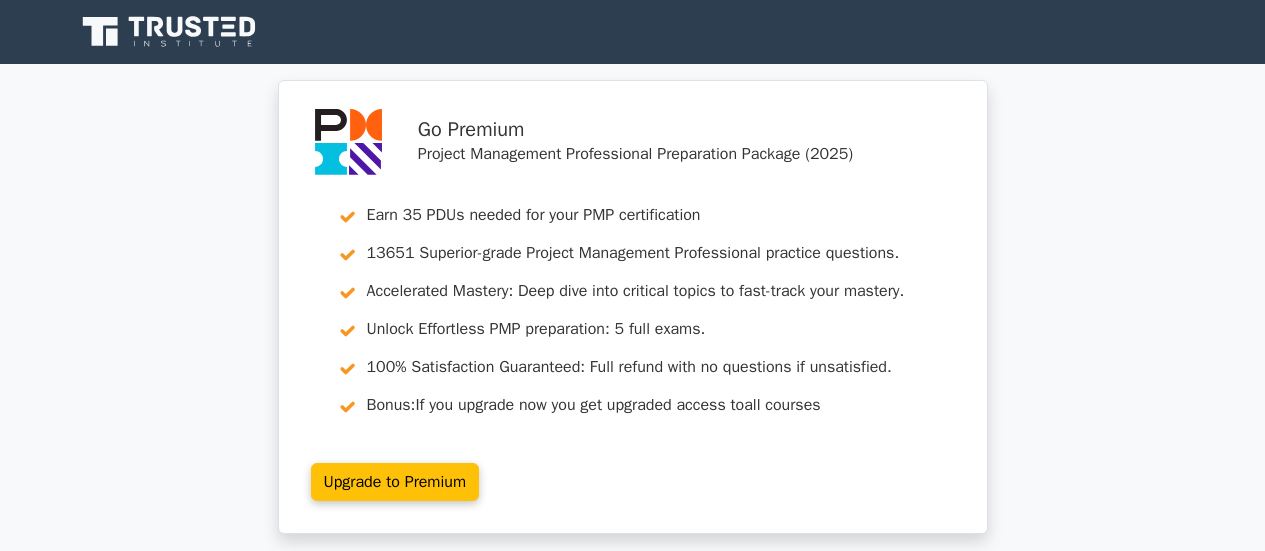 scroll, scrollTop: 0, scrollLeft: 0, axis: both 